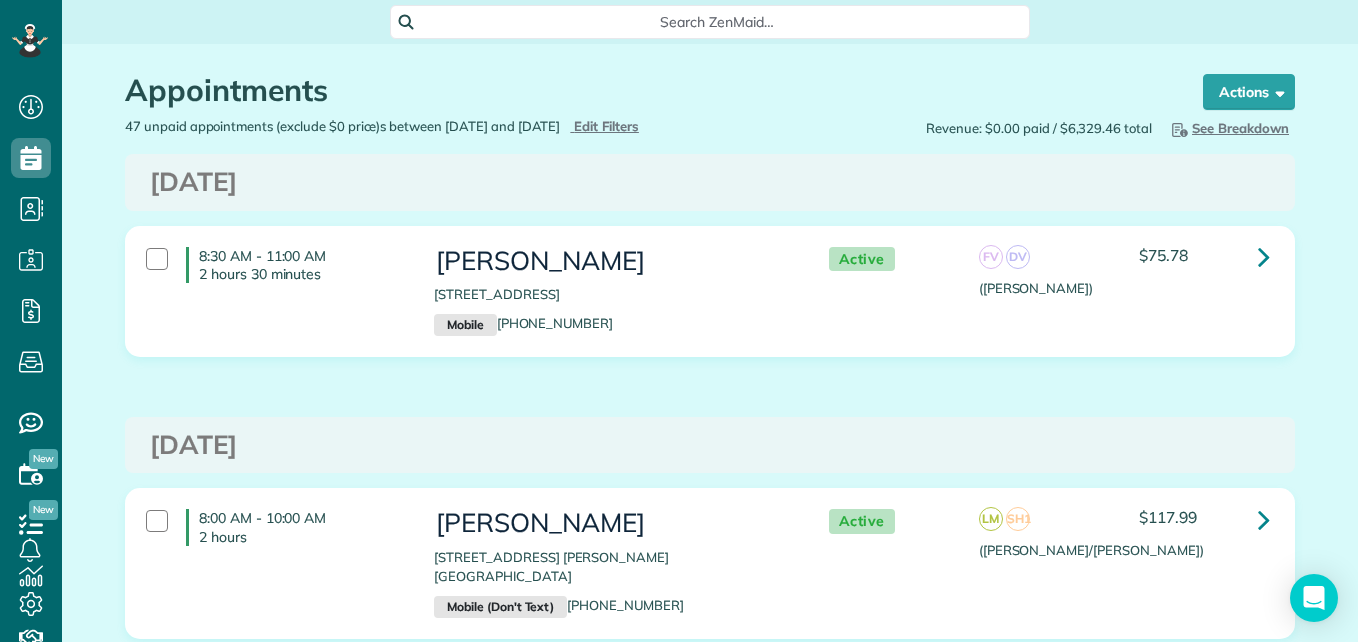 scroll, scrollTop: 0, scrollLeft: 0, axis: both 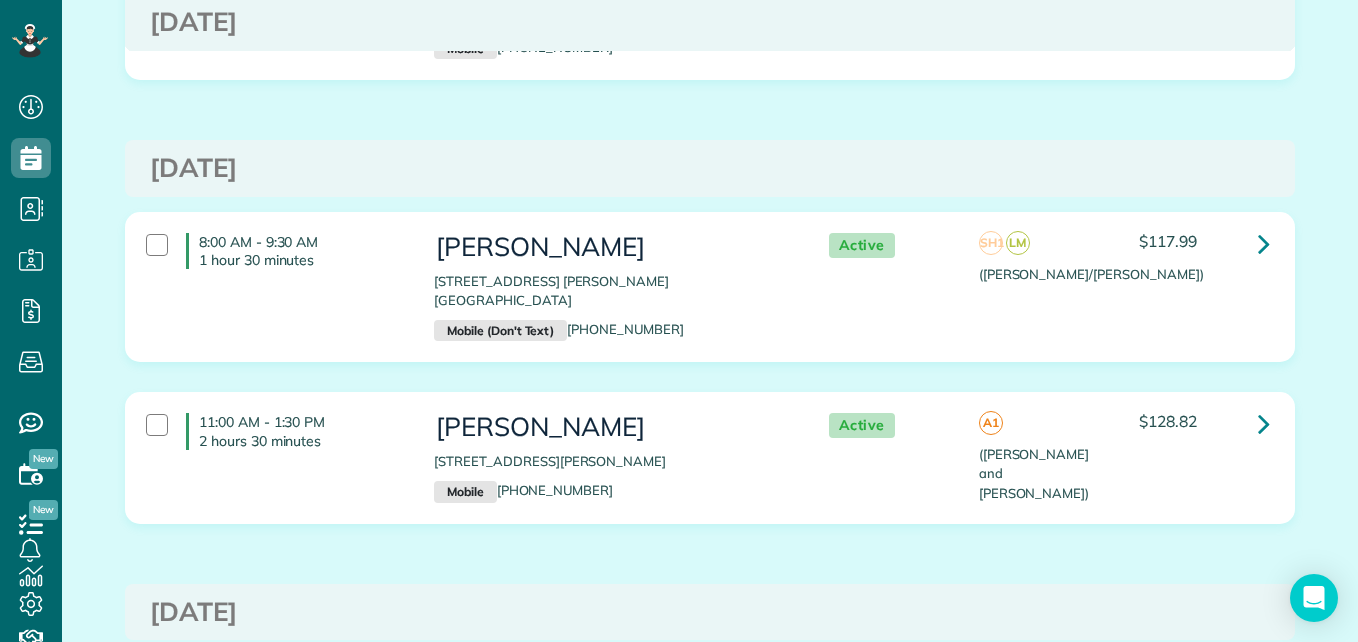 click on "8:00 AM -  9:30 AM
1 hour  30 minutes" at bounding box center [275, 251] 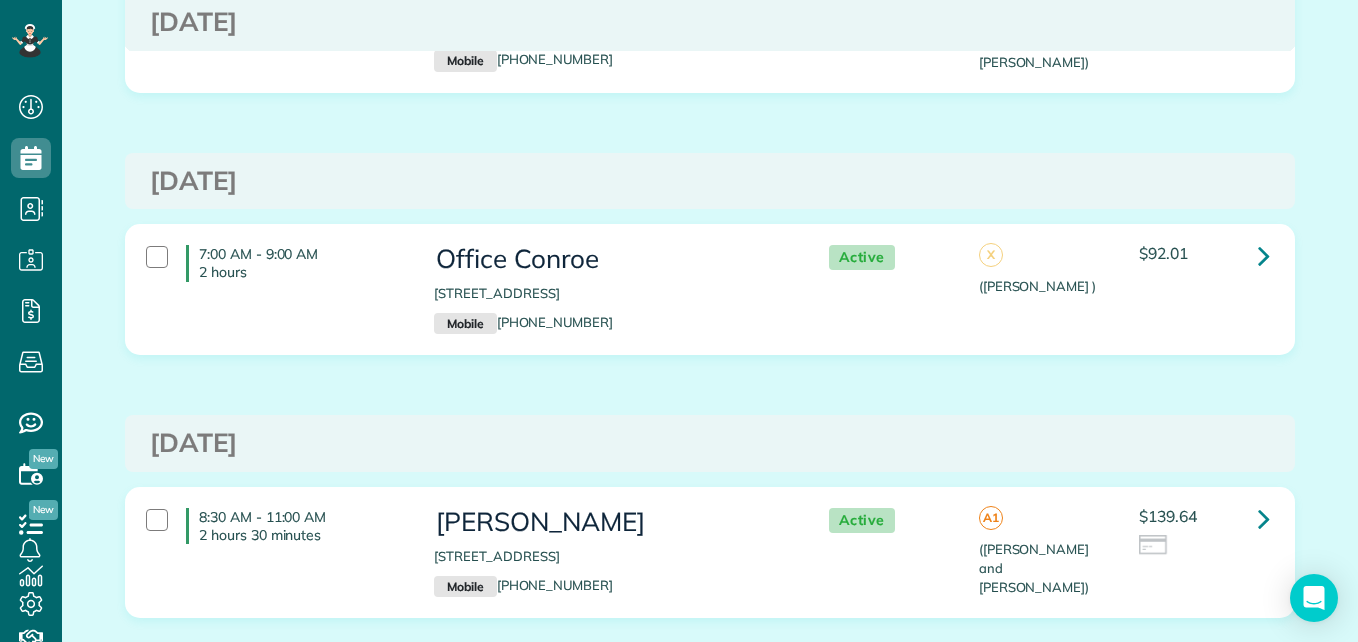 scroll, scrollTop: 7853, scrollLeft: 0, axis: vertical 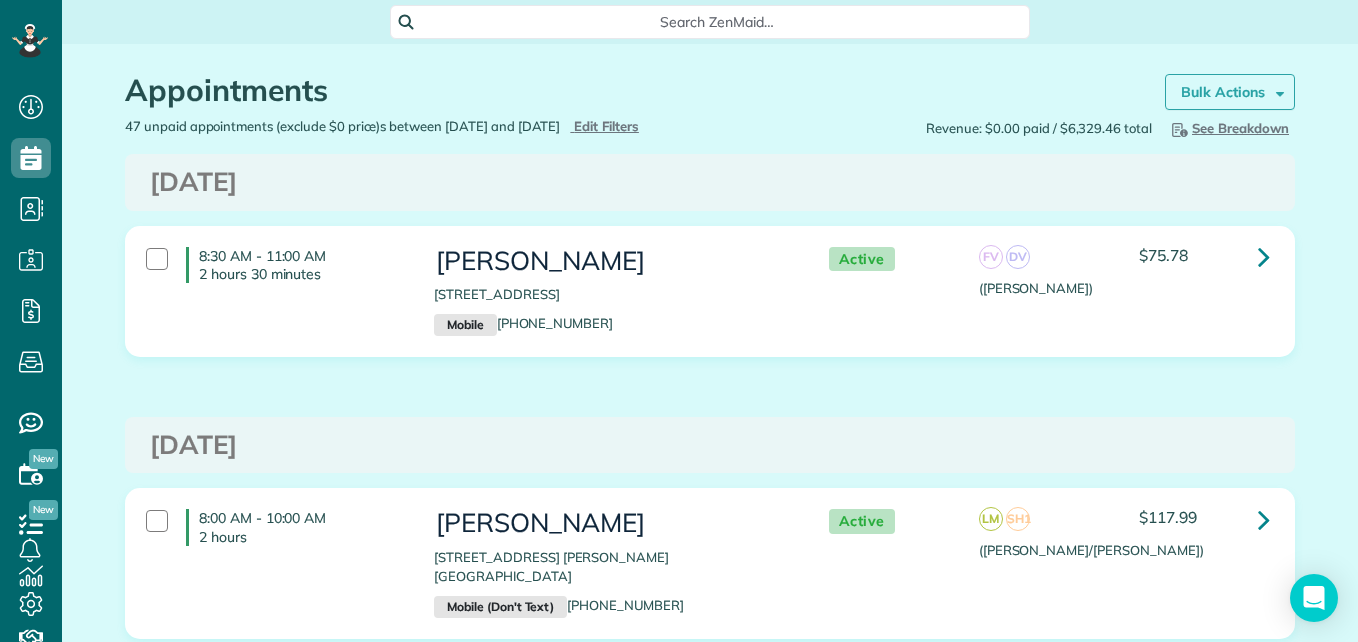 click on "Bulk Actions" at bounding box center (1230, 92) 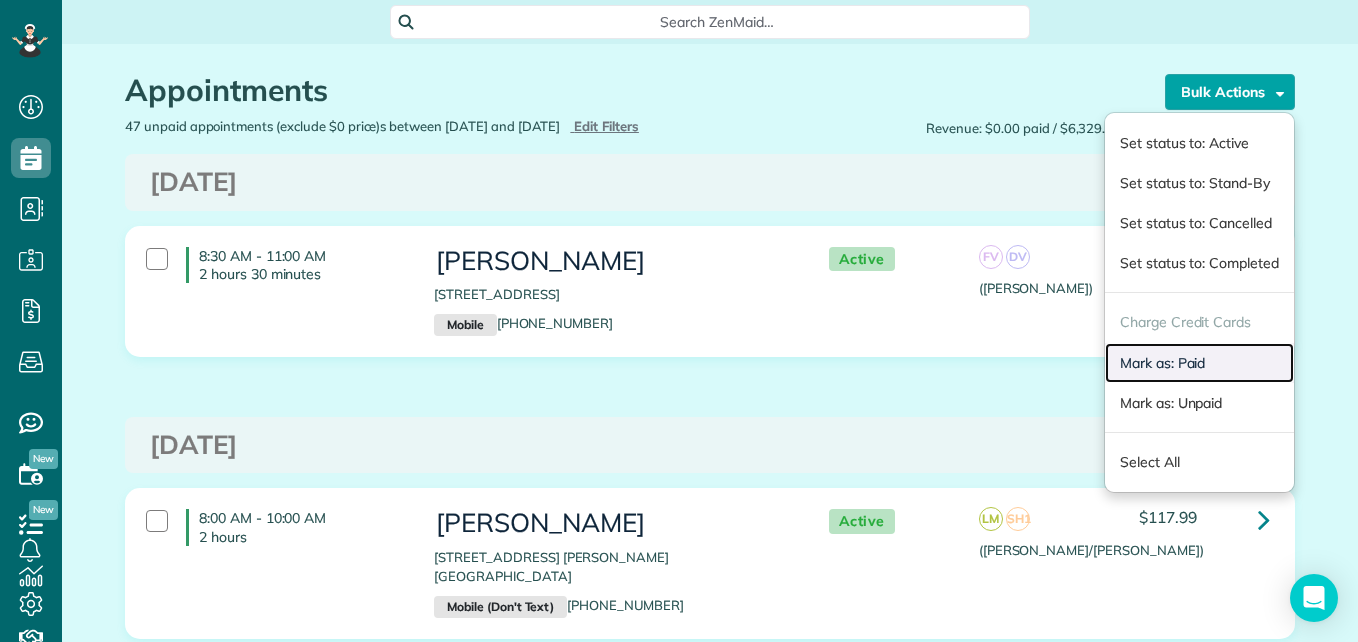 click on "Mark as: Paid" at bounding box center (1199, 363) 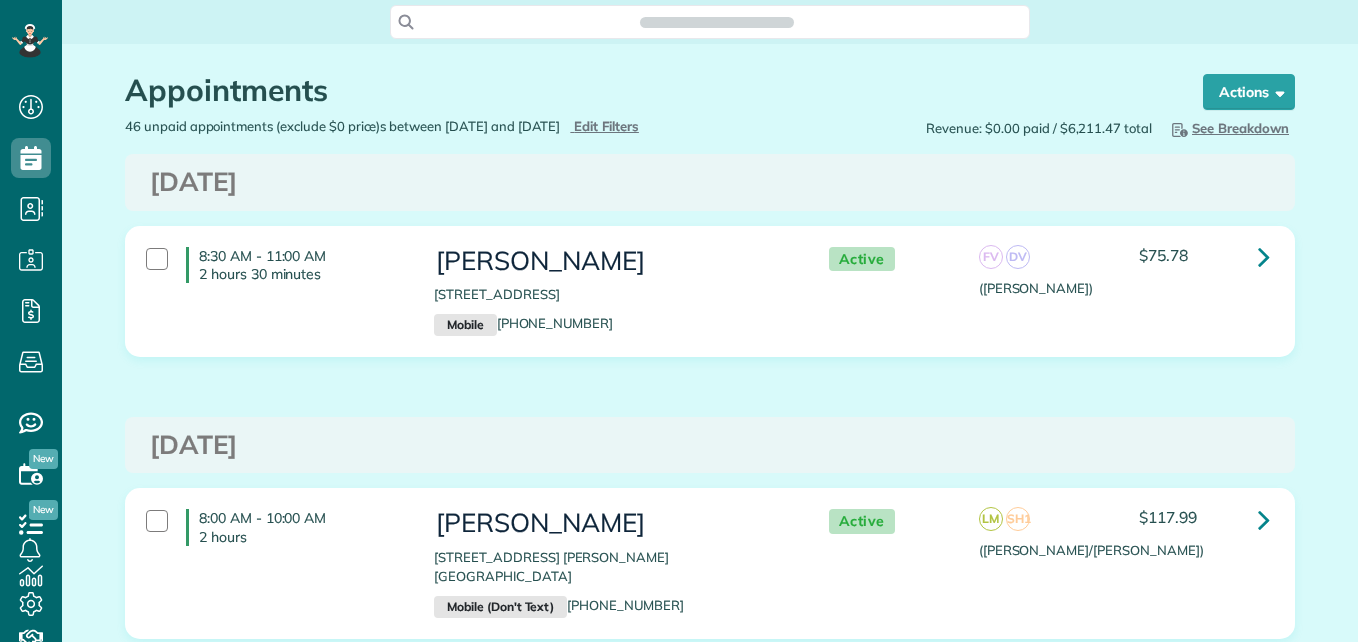 scroll, scrollTop: 0, scrollLeft: 0, axis: both 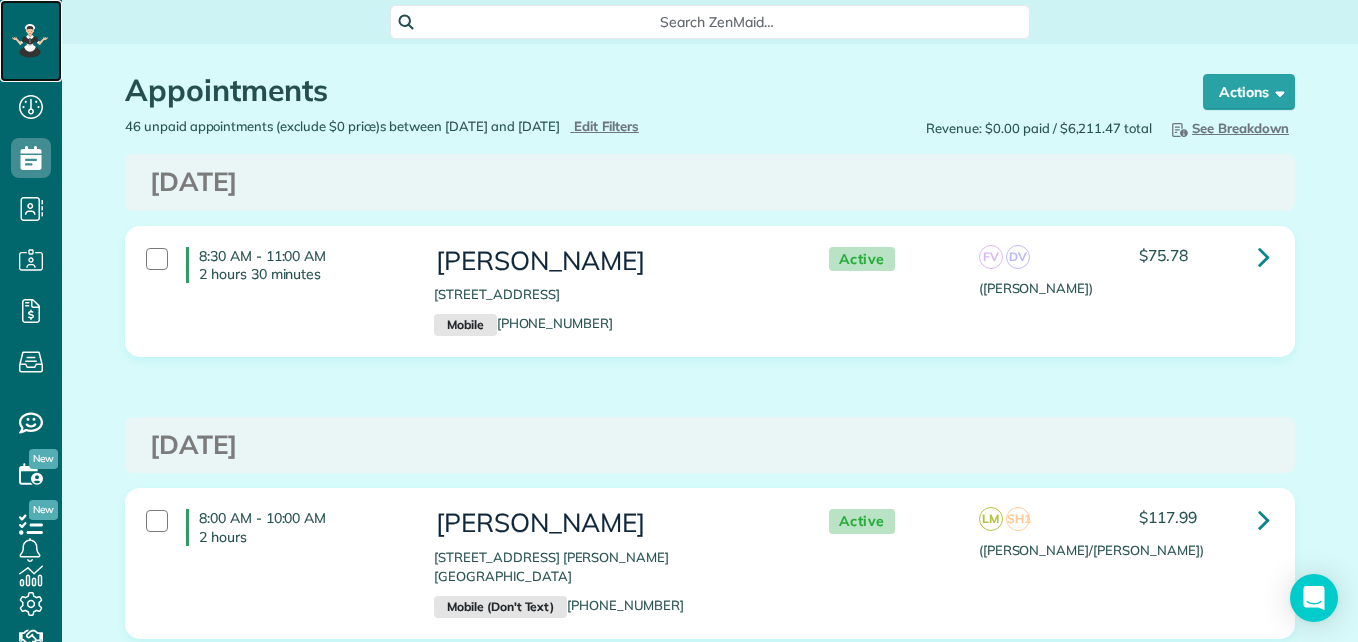 click 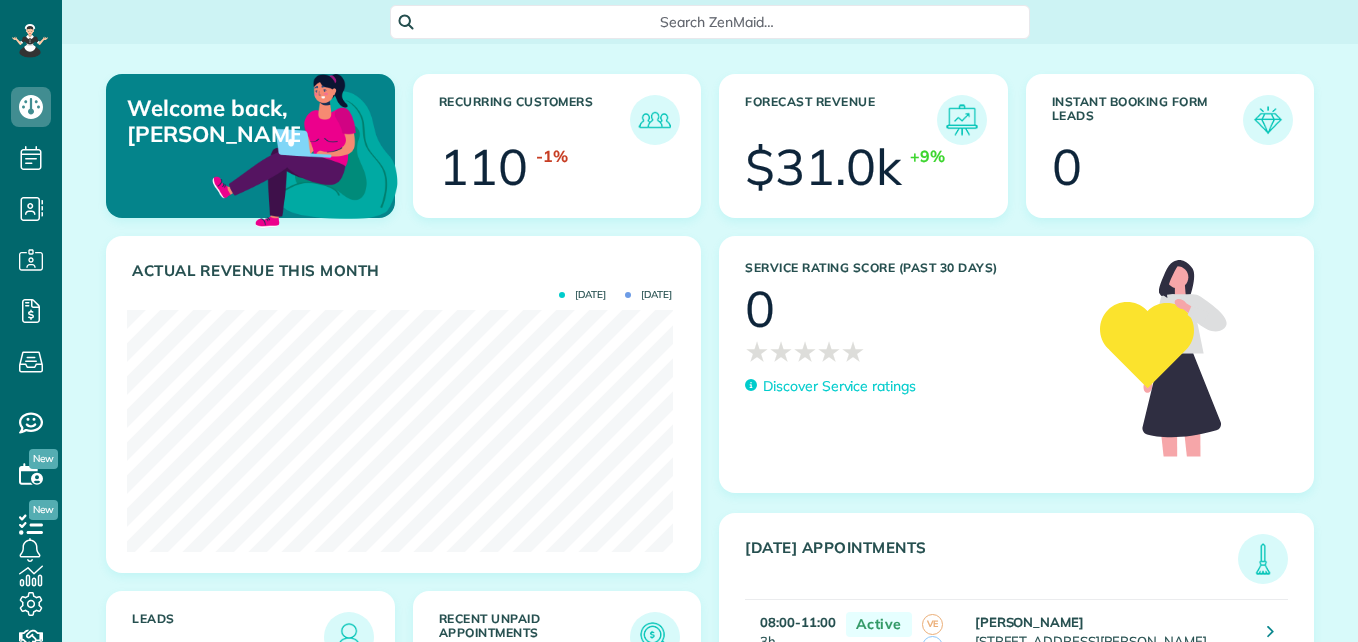 scroll, scrollTop: 0, scrollLeft: 0, axis: both 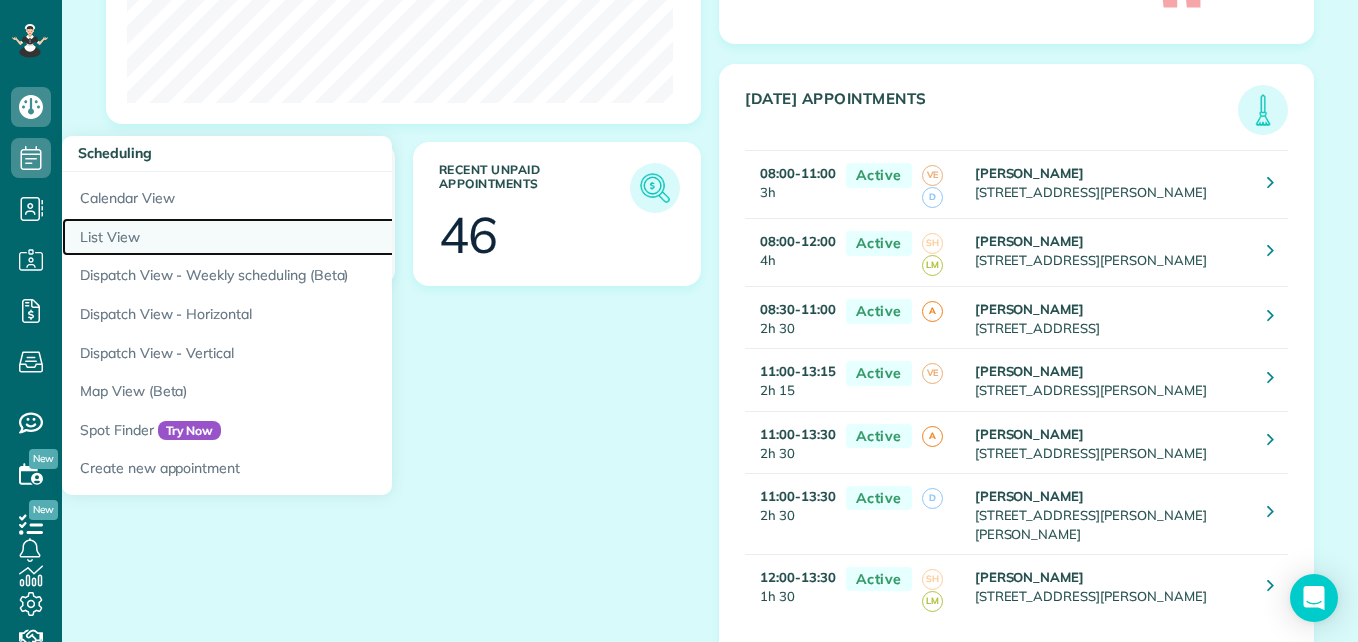 click on "List View" at bounding box center [312, 237] 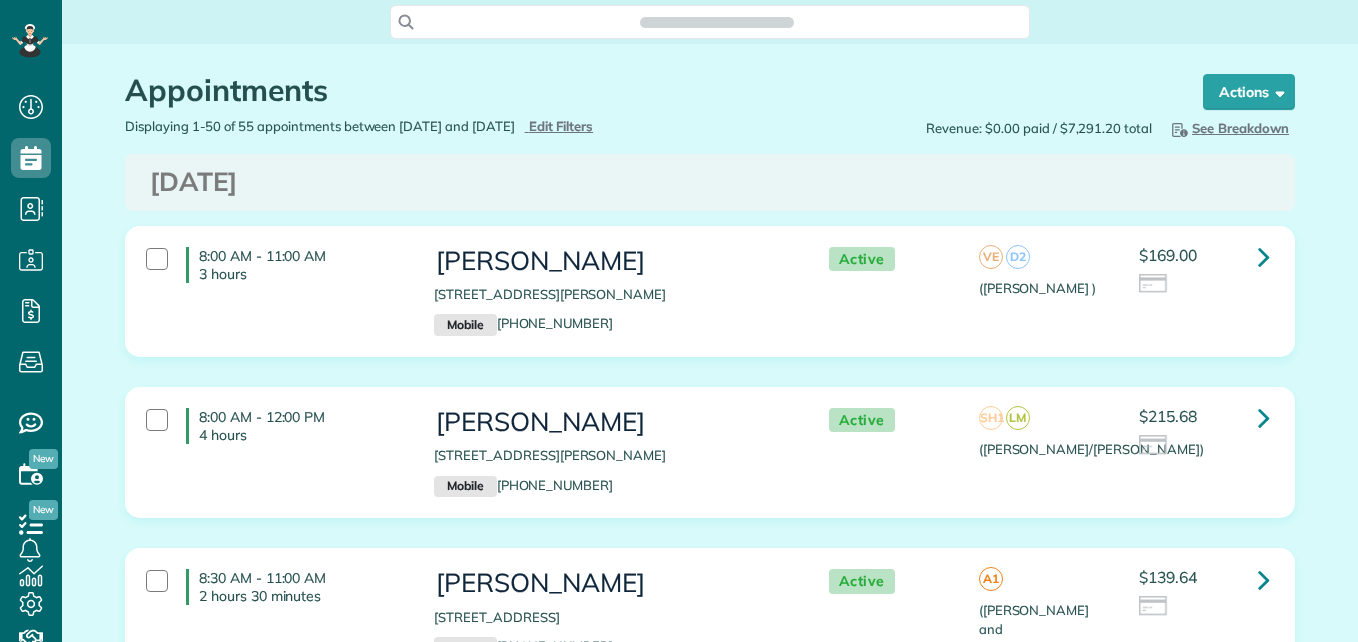 scroll, scrollTop: 0, scrollLeft: 0, axis: both 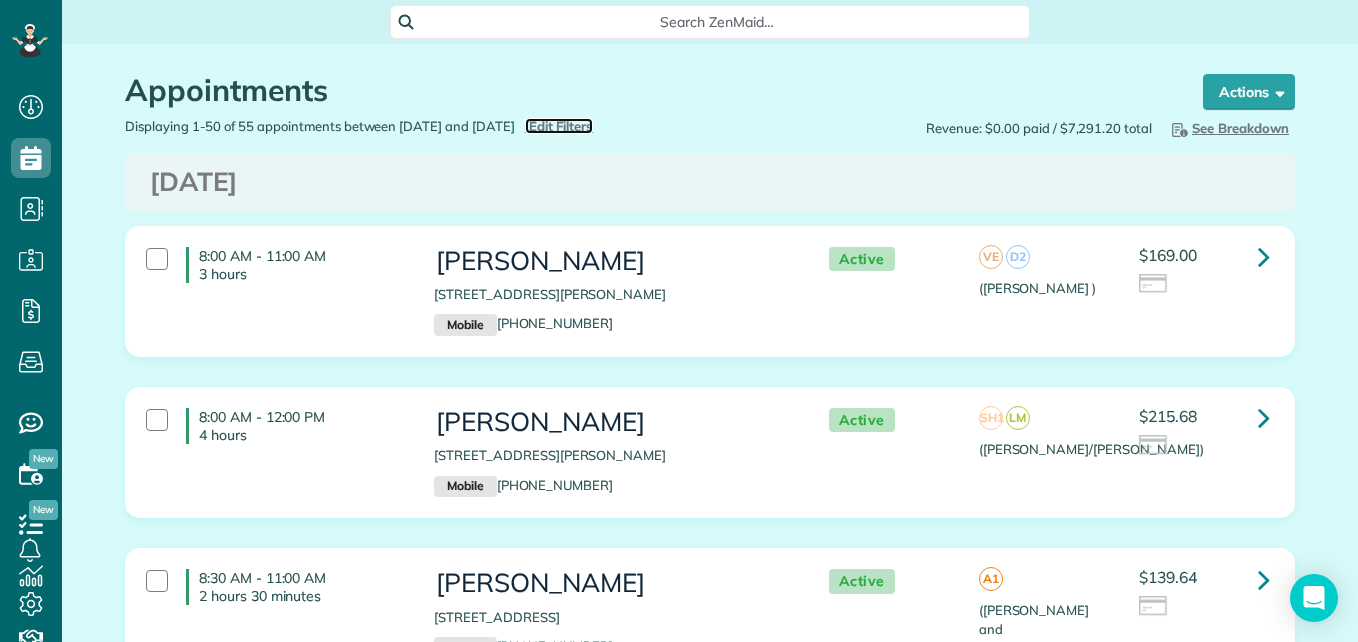 click on "Edit Filters" at bounding box center (561, 126) 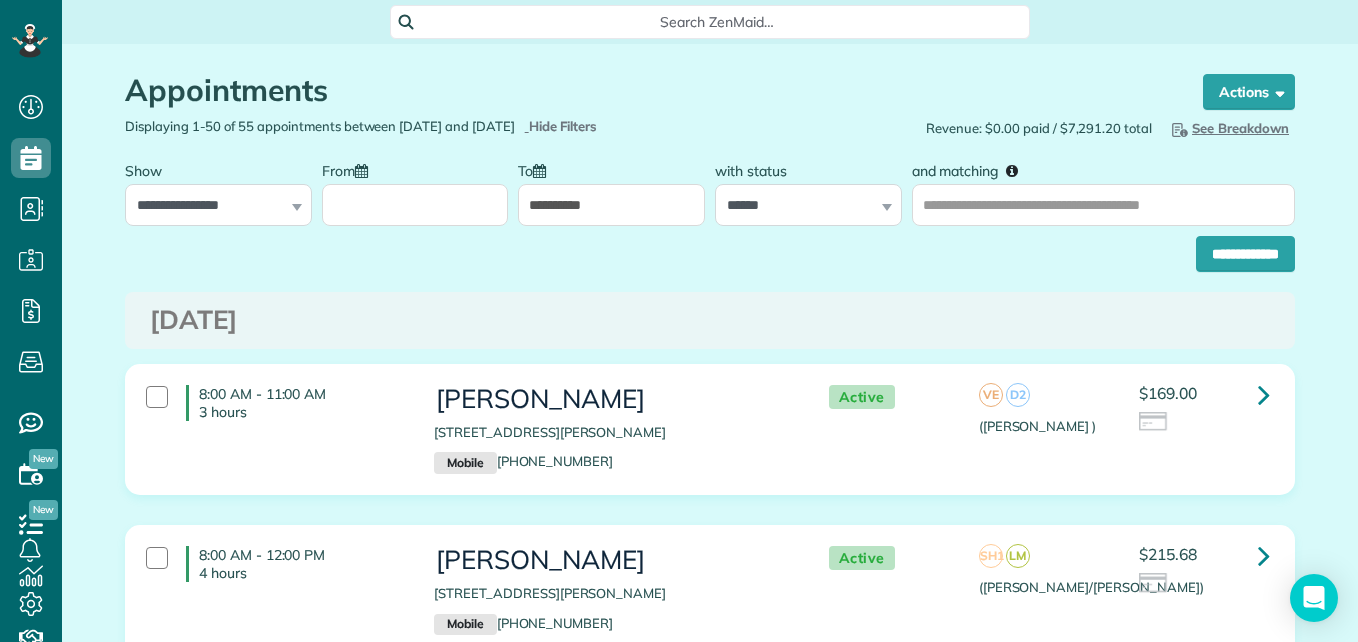 click on "From" at bounding box center [415, 205] 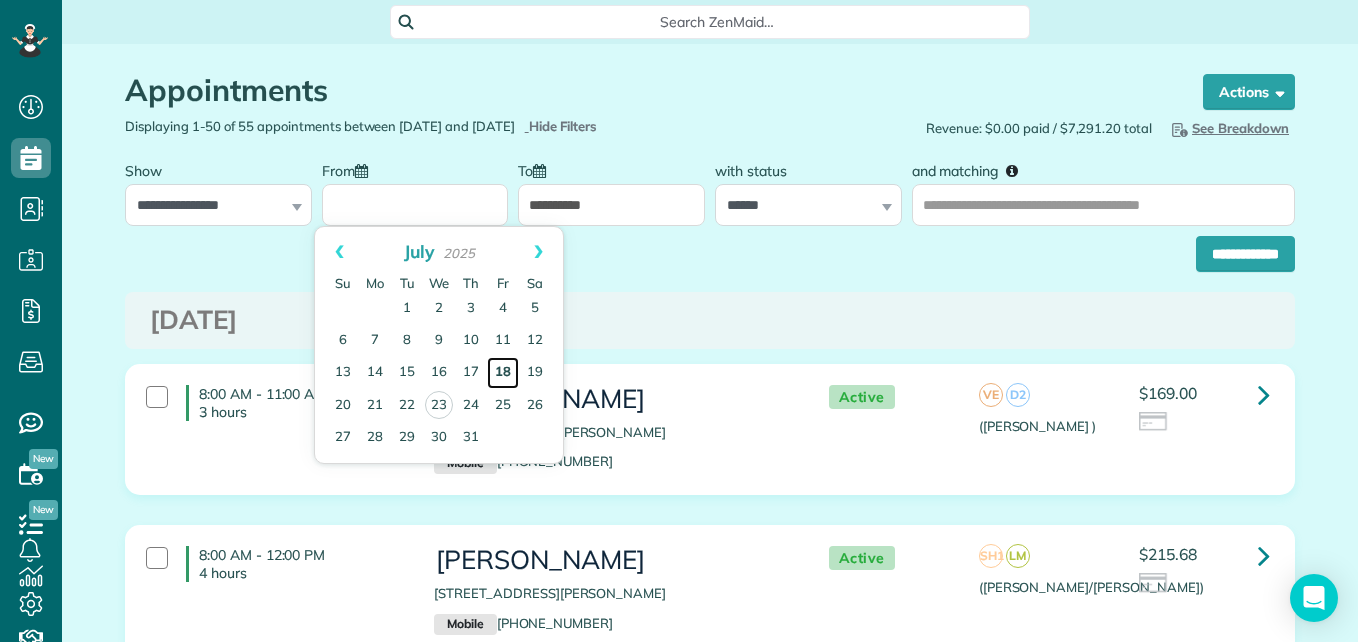 click on "18" at bounding box center (503, 373) 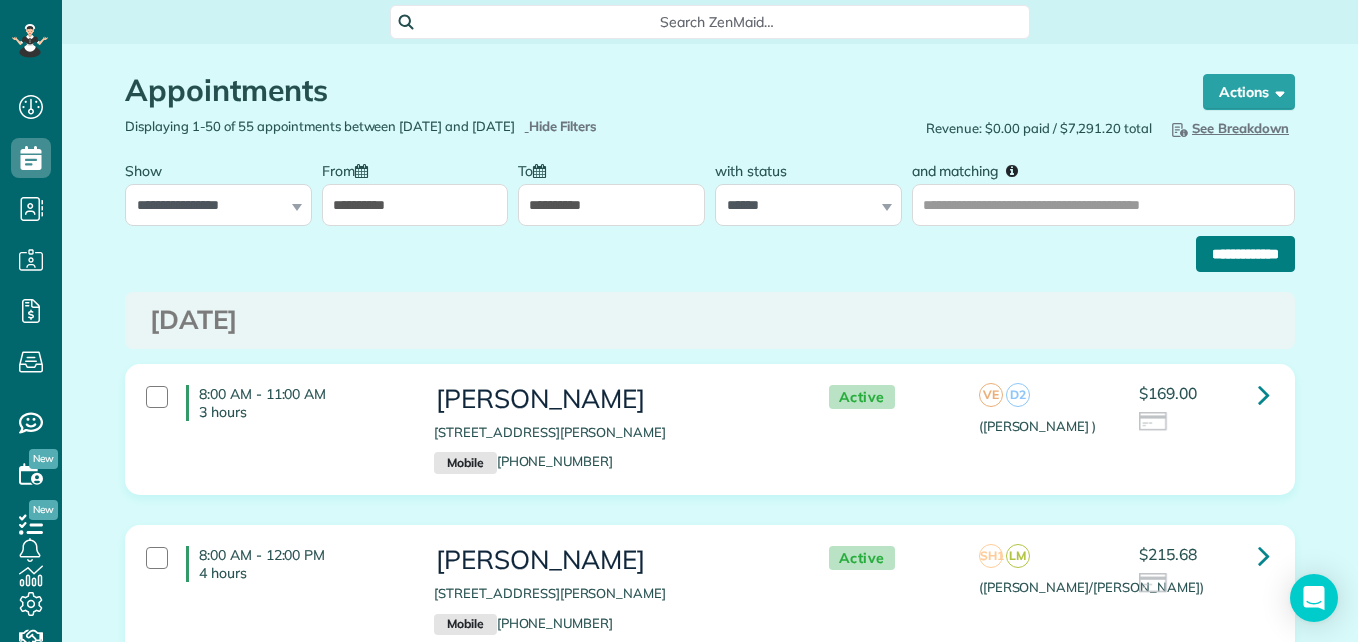 click on "**********" at bounding box center (1245, 254) 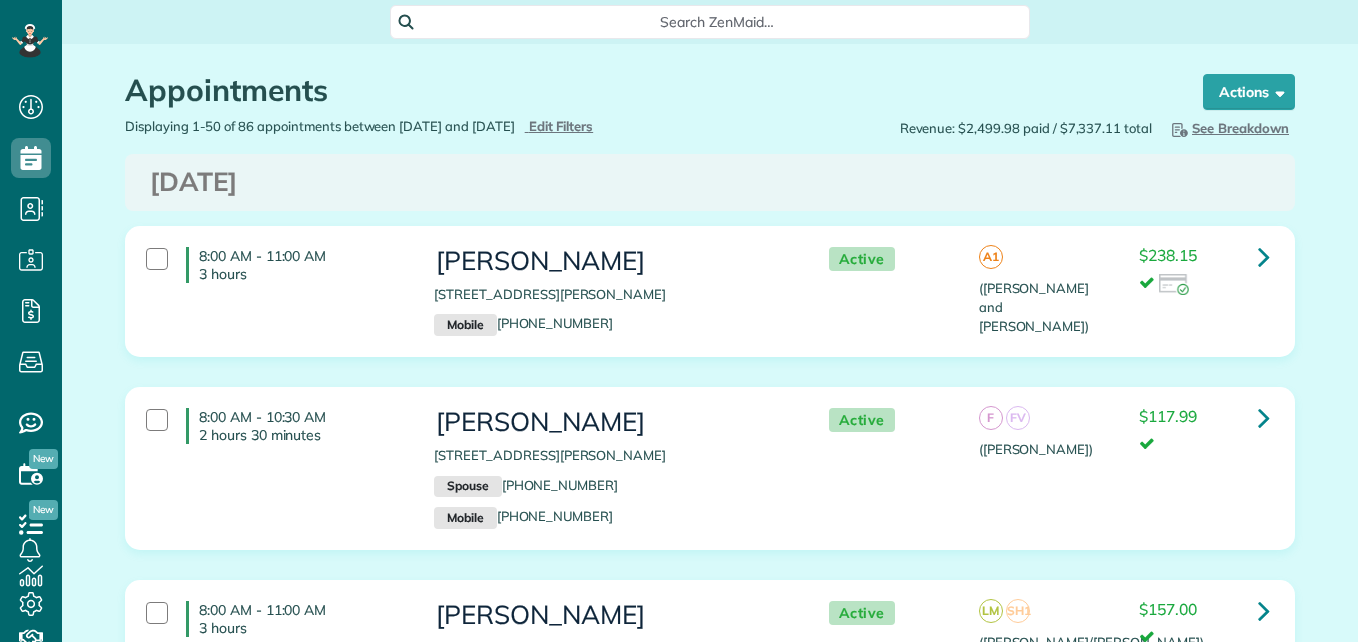 scroll, scrollTop: 0, scrollLeft: 0, axis: both 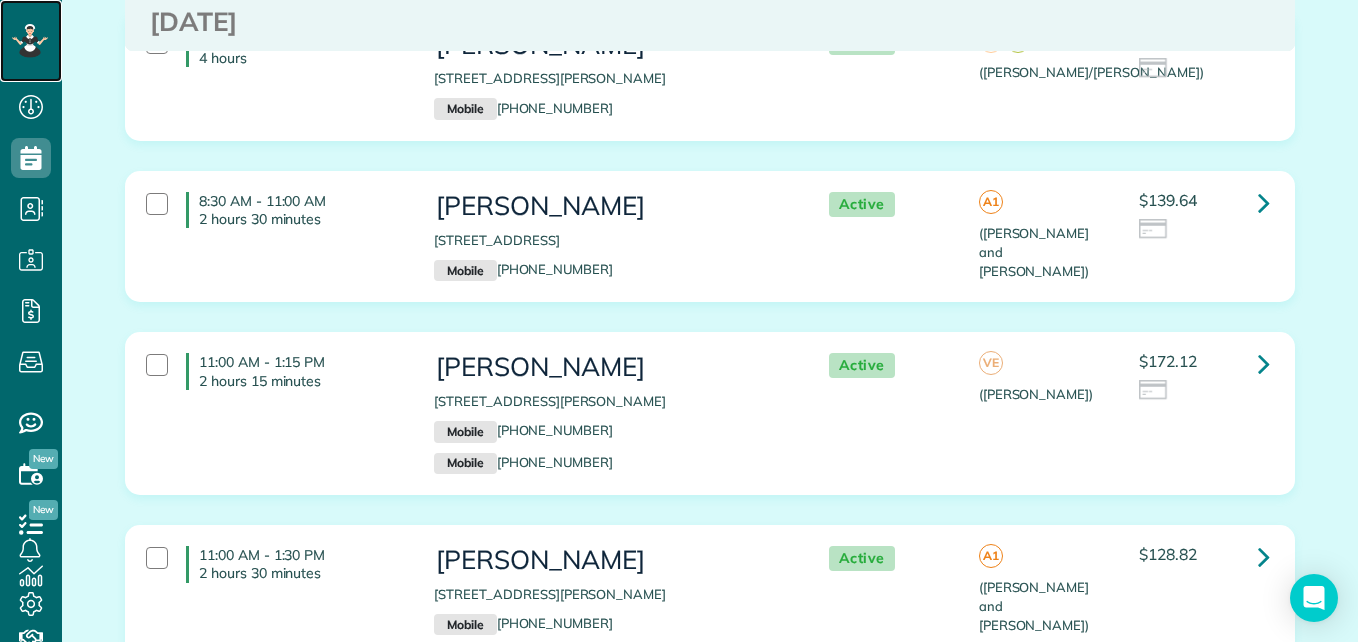 click 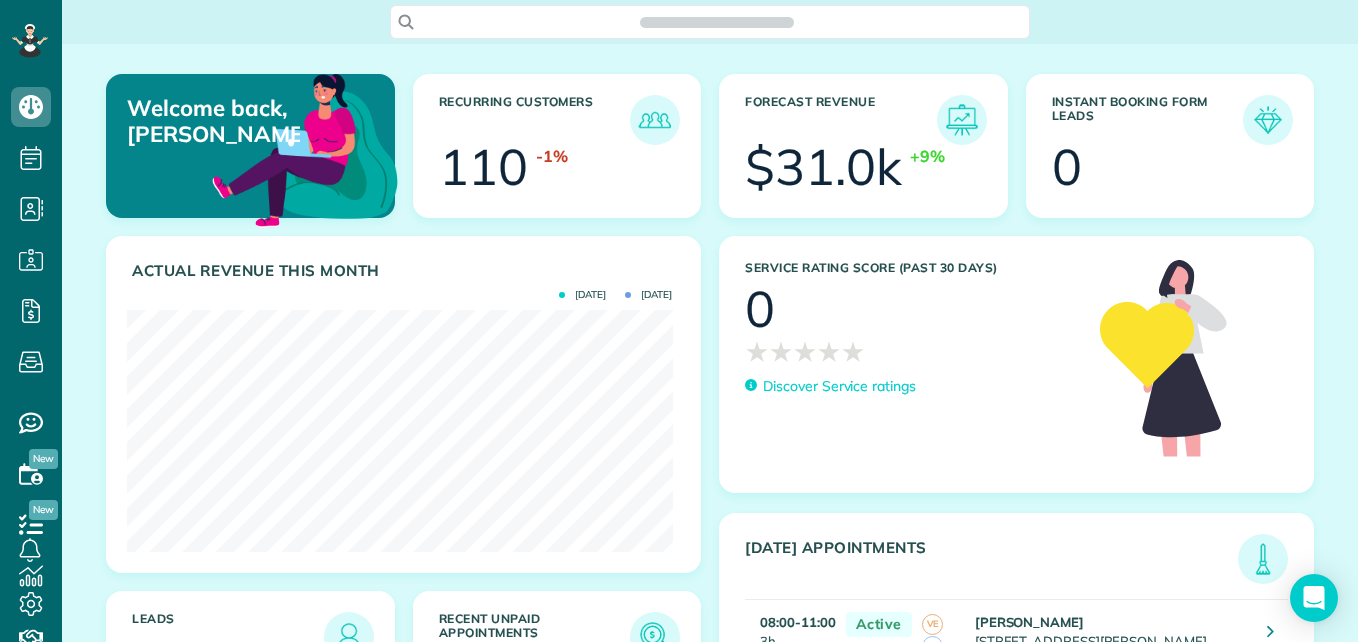 scroll, scrollTop: 0, scrollLeft: 0, axis: both 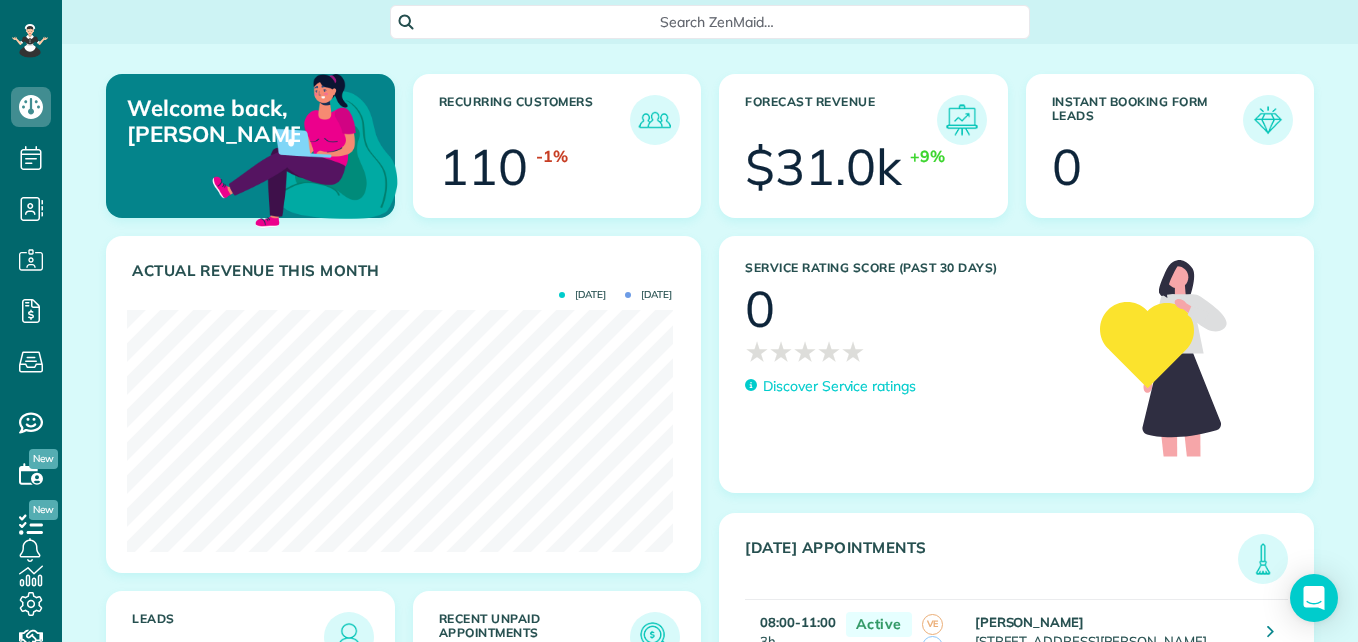 click on "Search ZenMaid…" at bounding box center (717, 22) 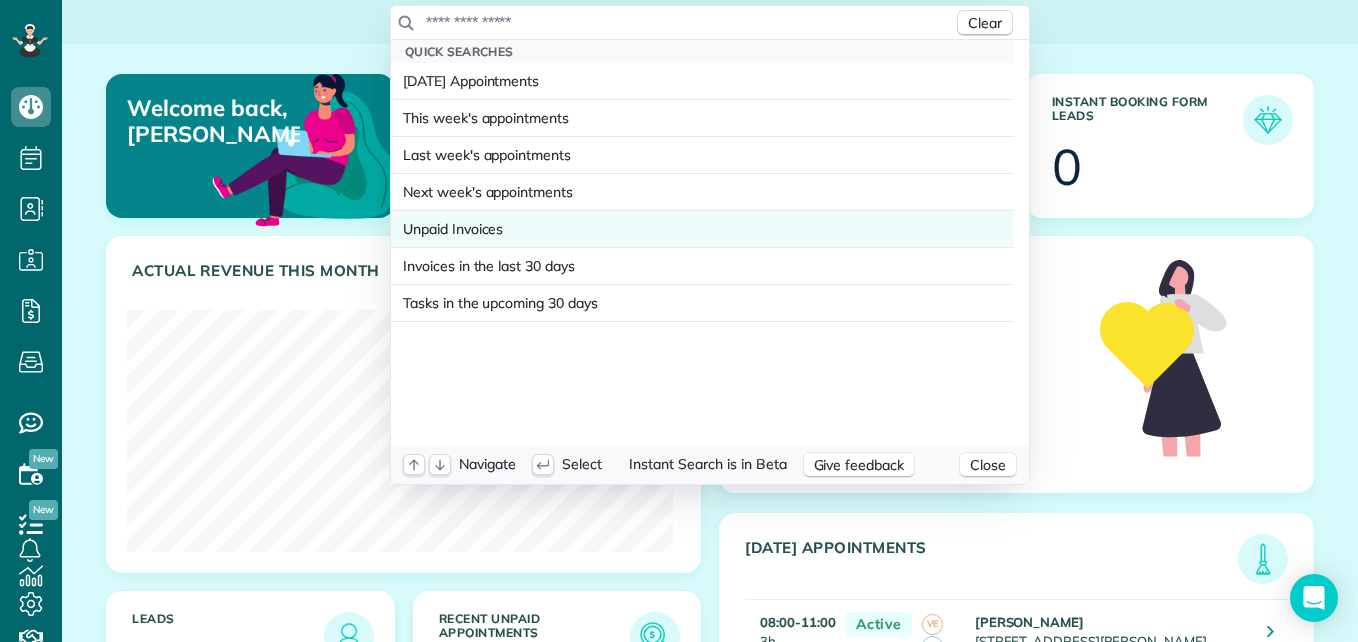 click on "Unpaid Invoices" at bounding box center (453, 229) 